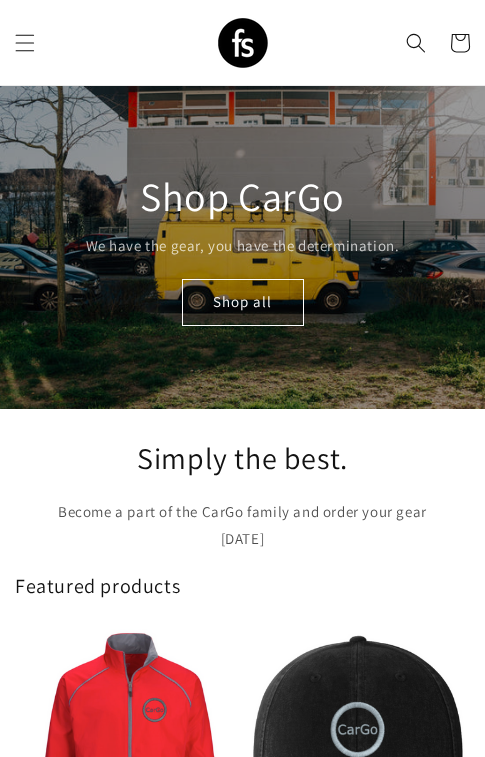scroll, scrollTop: 0, scrollLeft: 0, axis: both 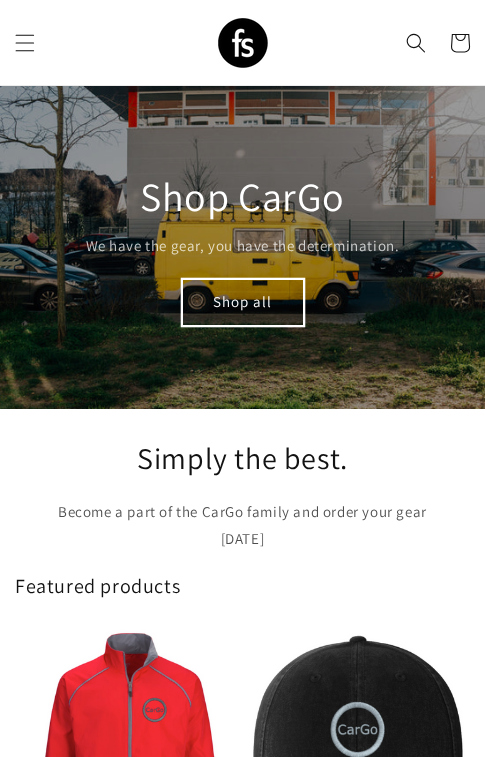 click on "Shop all" at bounding box center [243, 302] 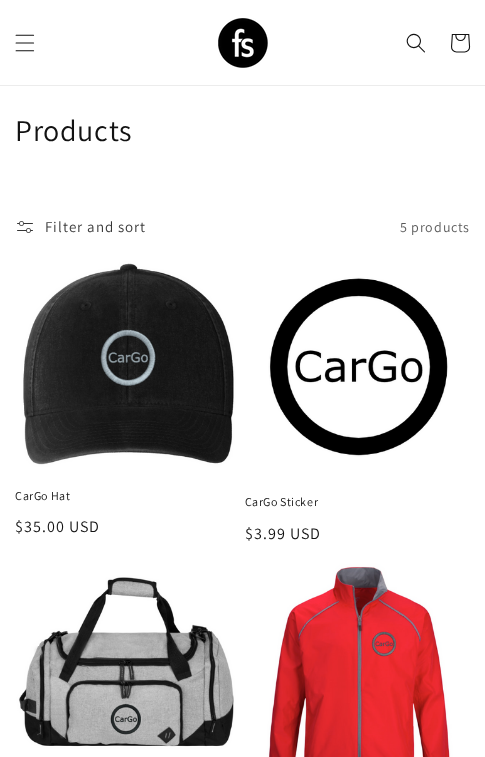 scroll, scrollTop: 29, scrollLeft: 0, axis: vertical 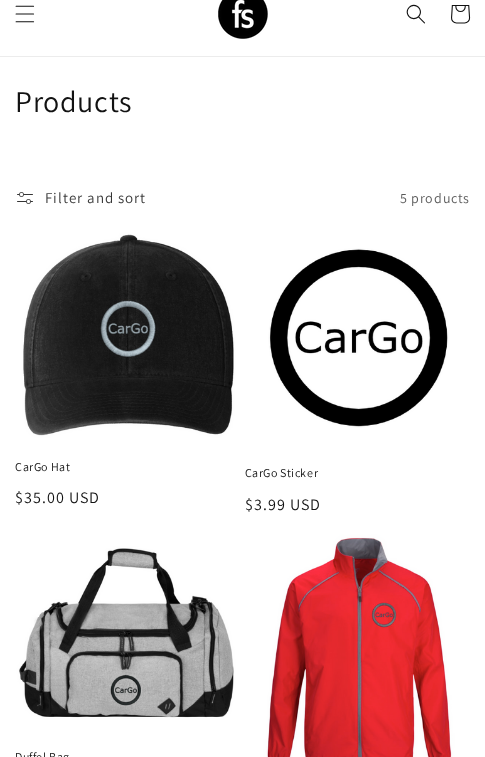 click on "CarGo Hat" at bounding box center (128, 467) 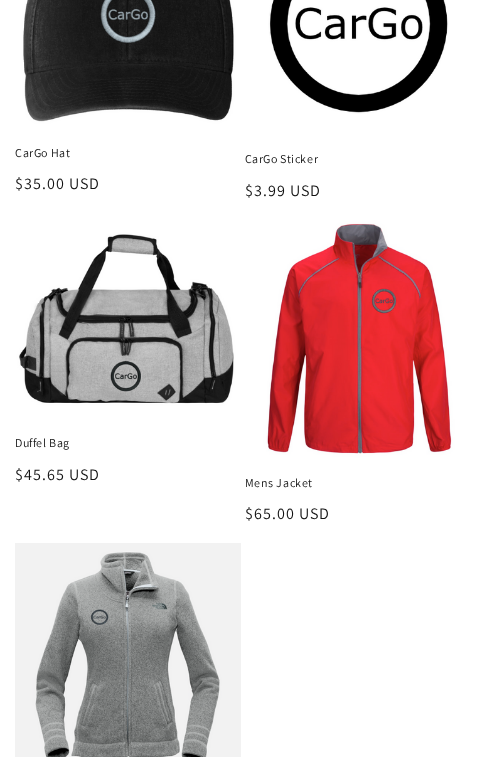 scroll, scrollTop: 344, scrollLeft: 0, axis: vertical 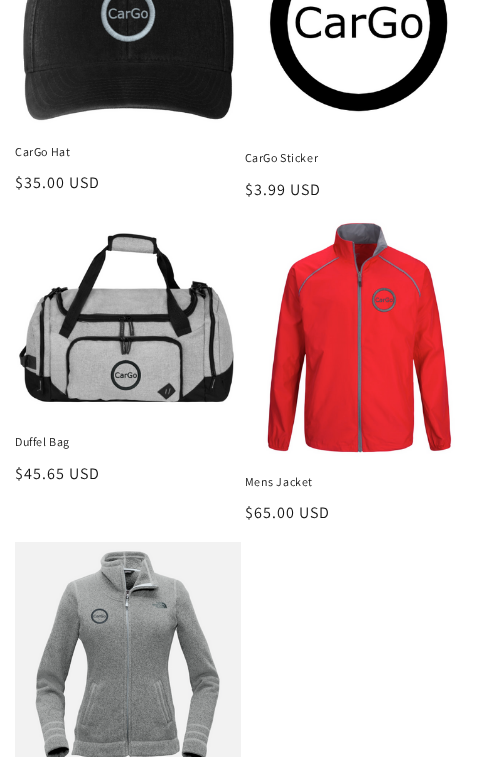 click on "Mens Jacket" at bounding box center [358, 482] 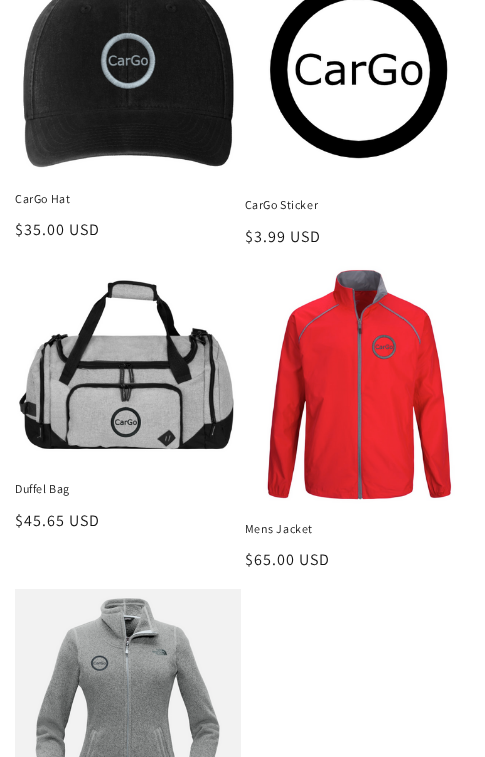 scroll, scrollTop: 344, scrollLeft: 0, axis: vertical 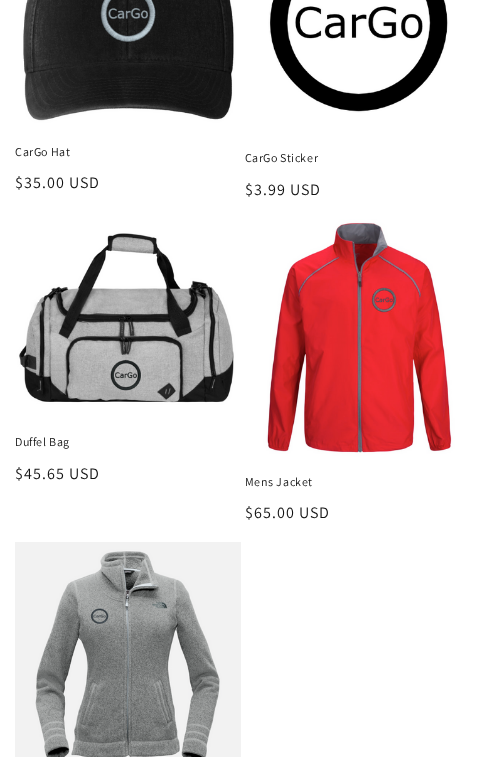 click on "Duffel Bag" at bounding box center (128, 442) 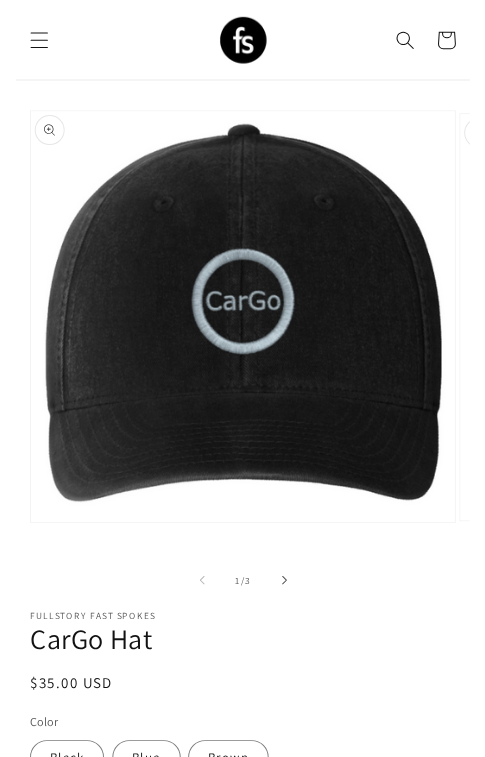 scroll, scrollTop: 0, scrollLeft: 0, axis: both 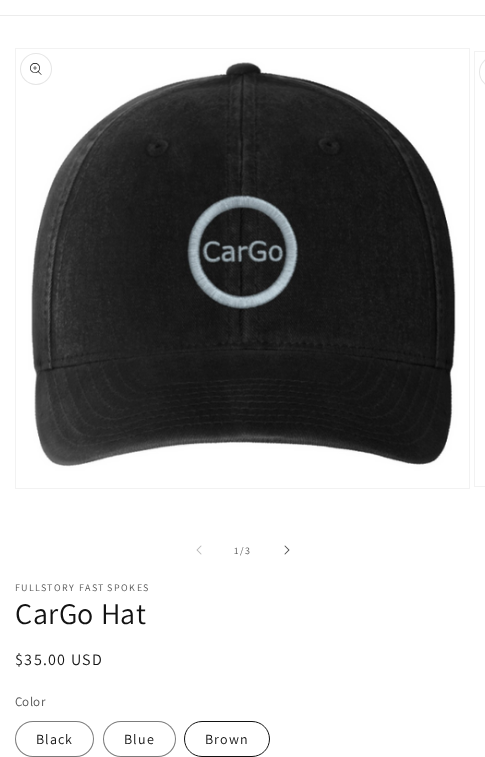 click on "Brown" at bounding box center (227, 739) 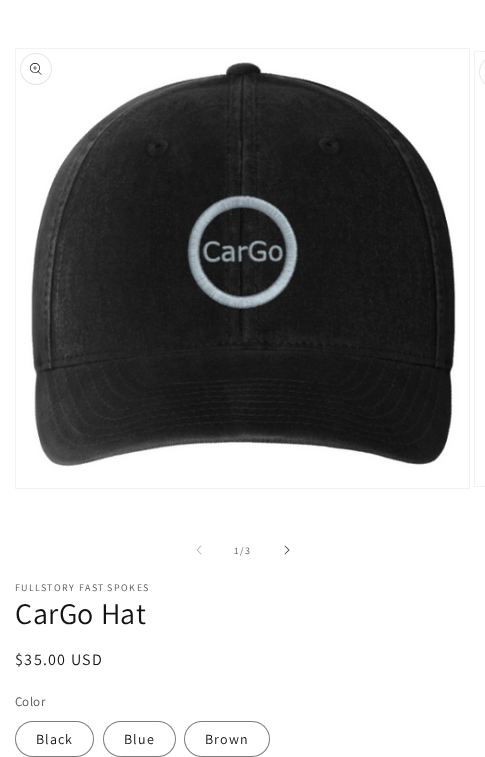 scroll, scrollTop: 231, scrollLeft: 0, axis: vertical 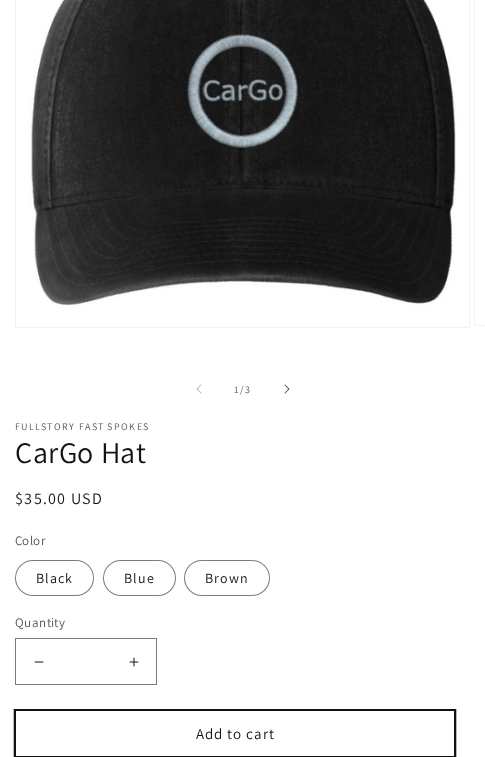 click on "Add to cart" at bounding box center [235, 733] 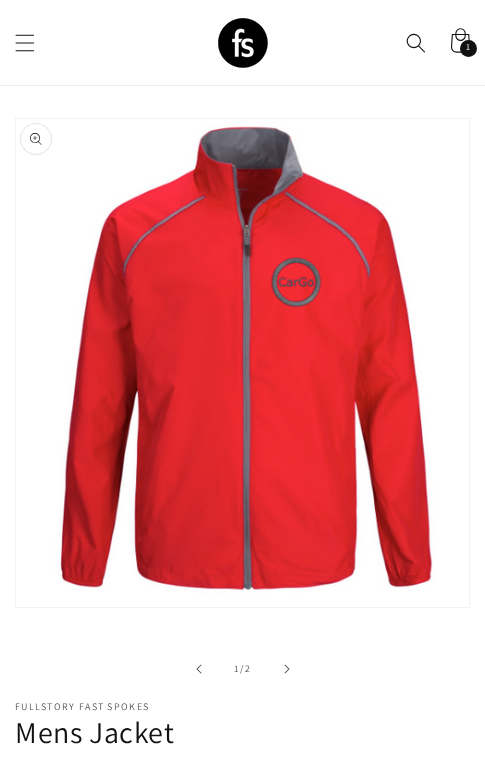scroll, scrollTop: 0, scrollLeft: 0, axis: both 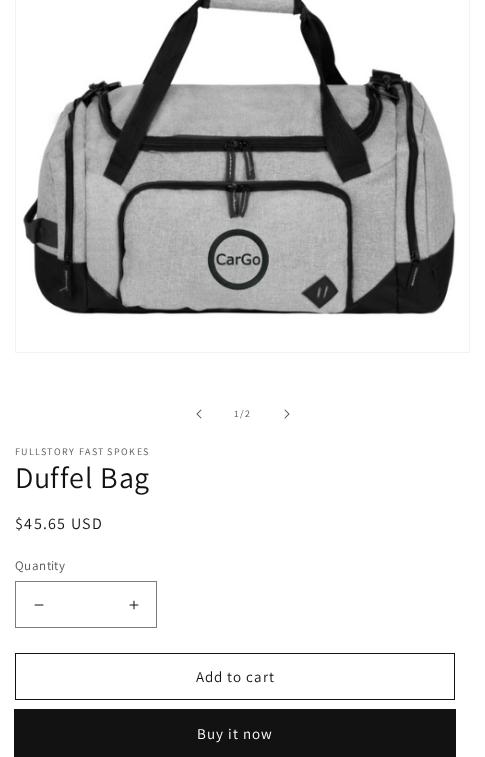 click on "Buy it now" at bounding box center [235, 733] 